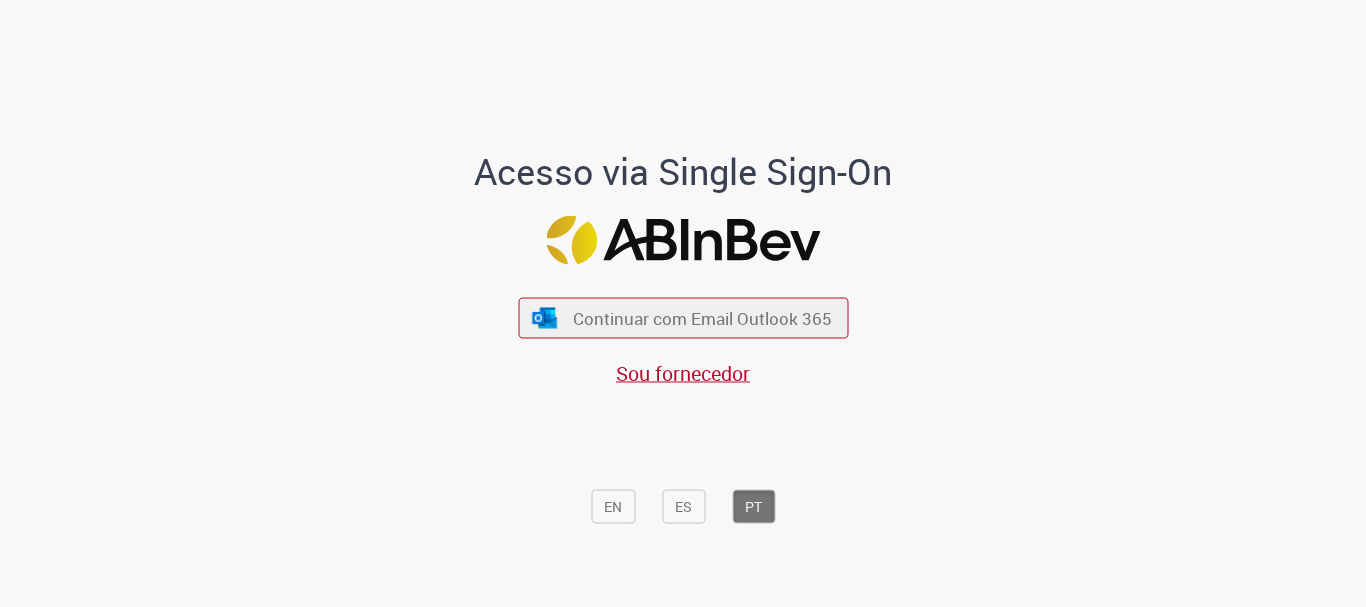 scroll, scrollTop: 0, scrollLeft: 0, axis: both 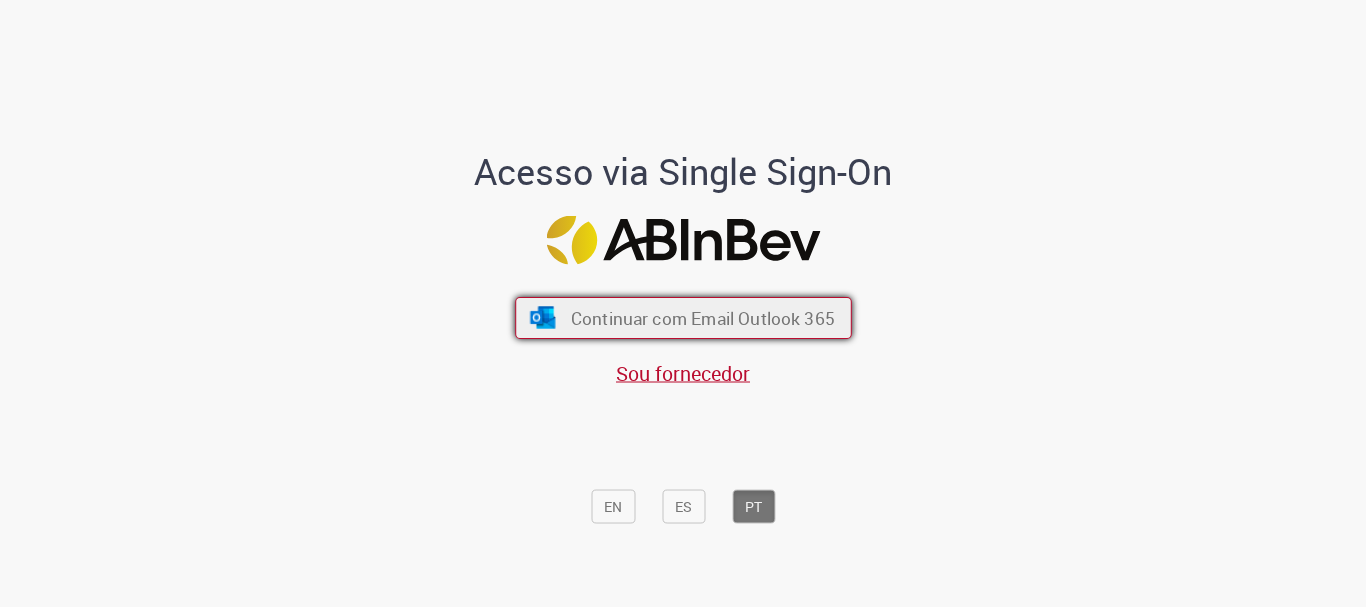 click on "Continuar com Email Outlook 365" at bounding box center [702, 318] 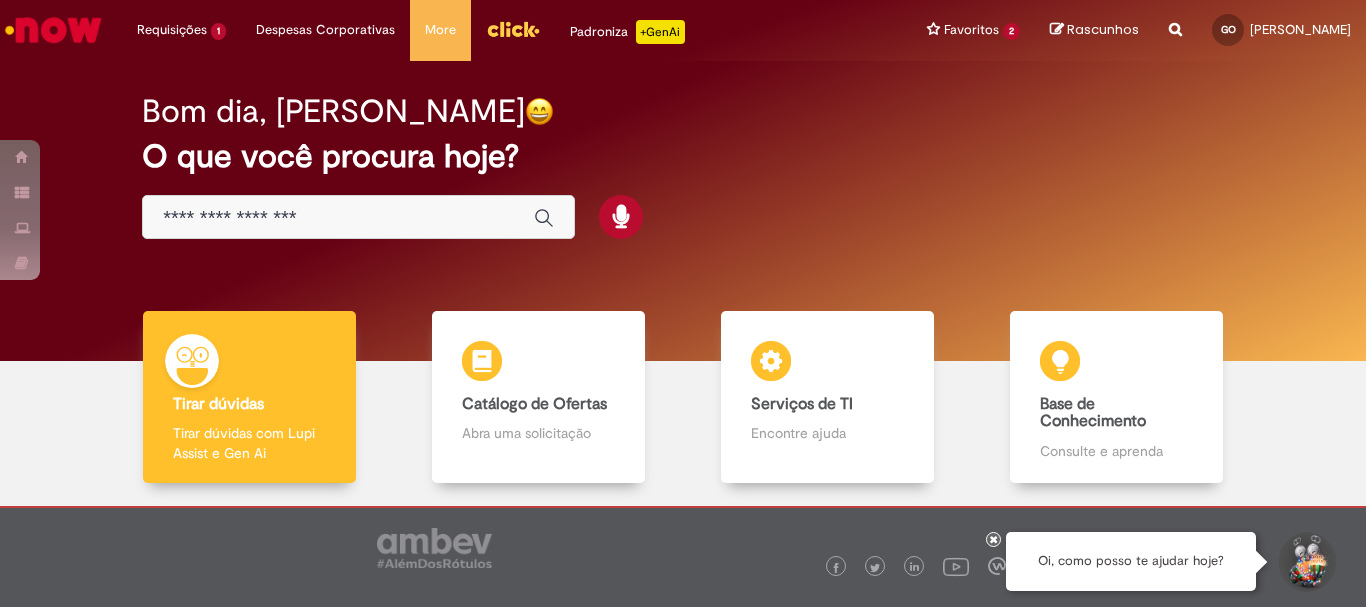 scroll, scrollTop: 0, scrollLeft: 0, axis: both 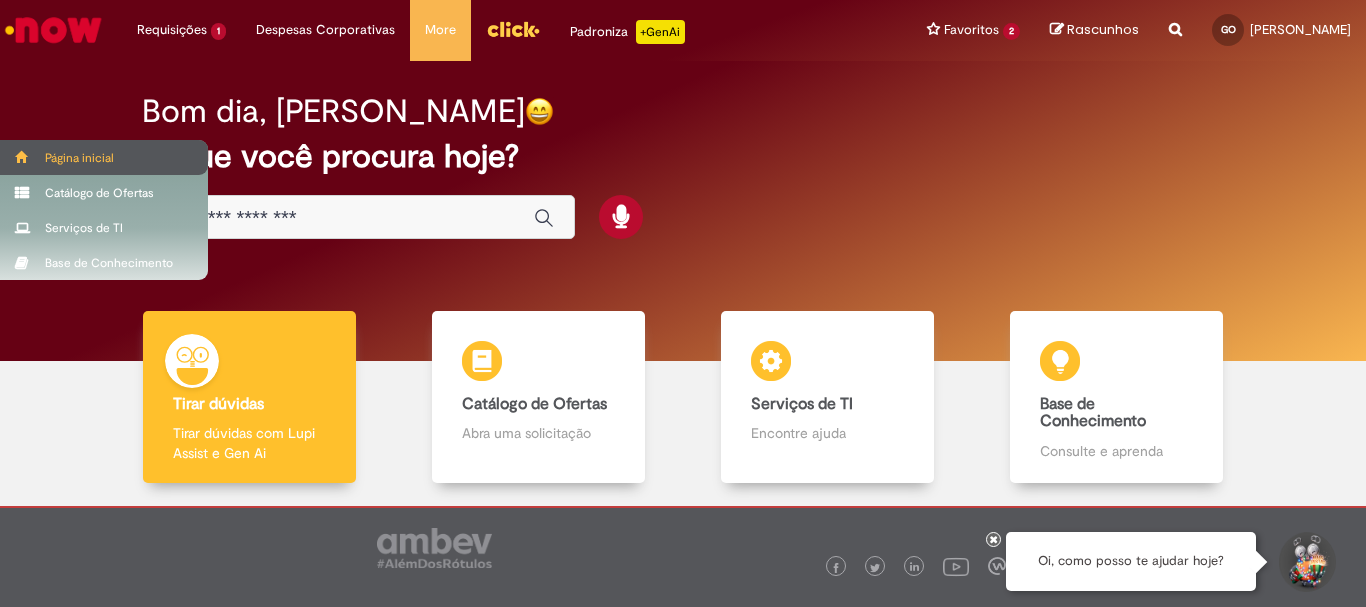 click at bounding box center [22, 157] 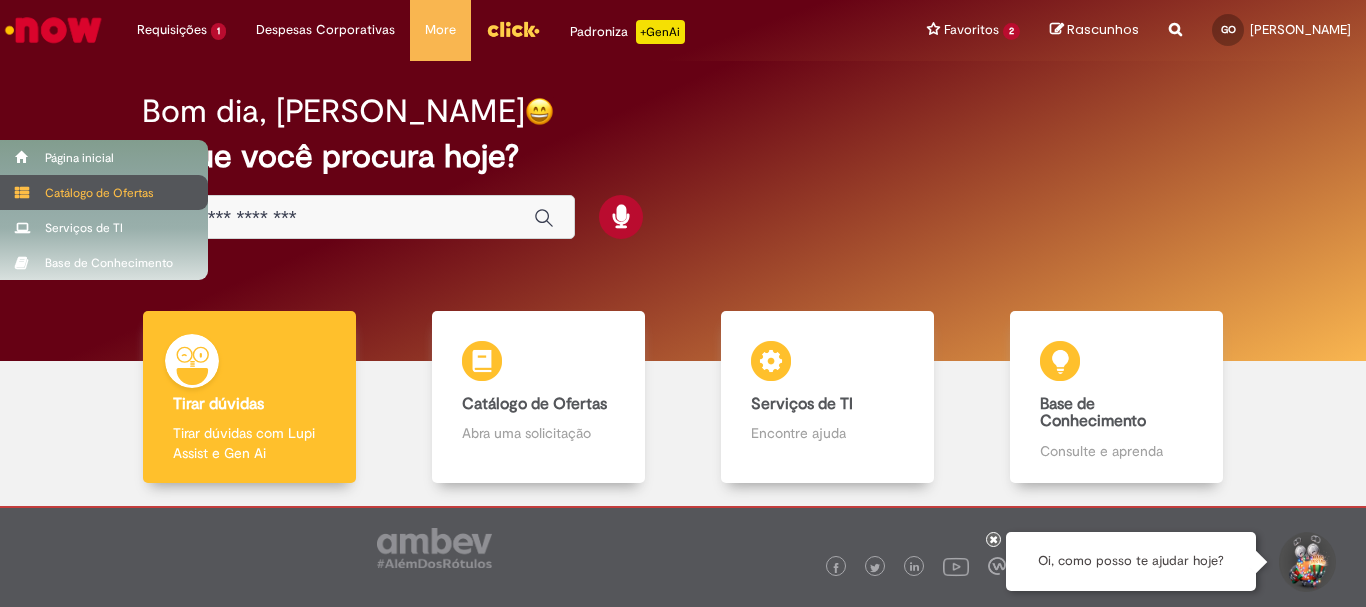 click on "Catálogo de Ofertas" at bounding box center [104, 192] 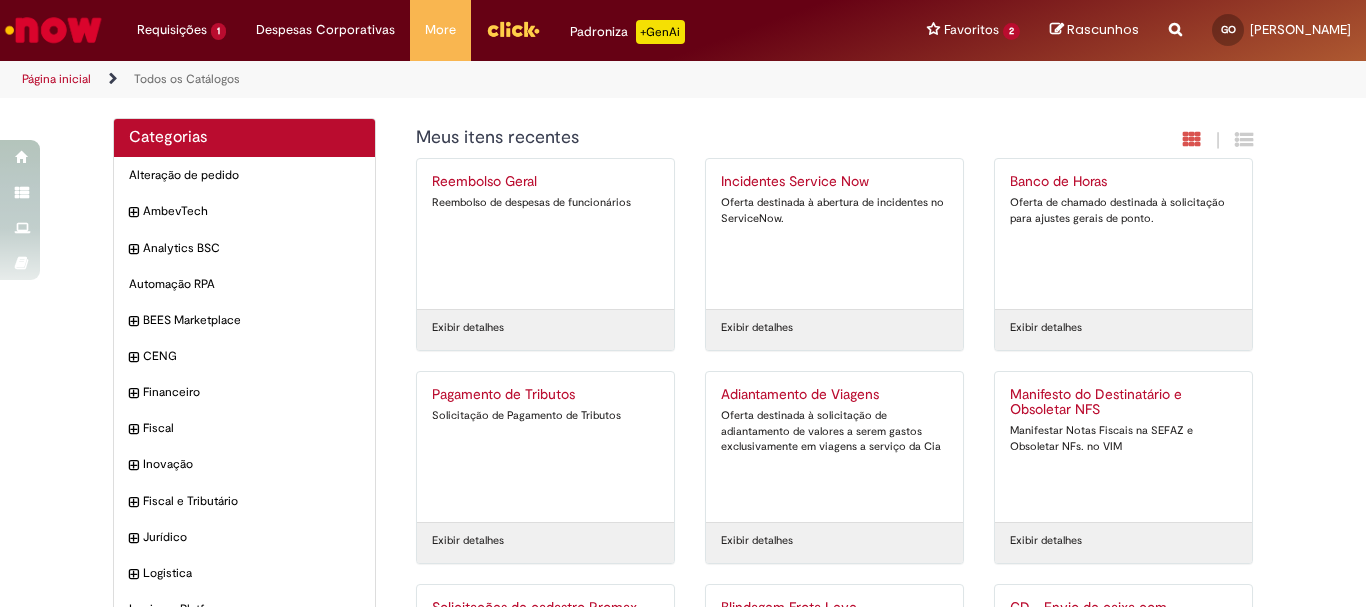 scroll, scrollTop: 300, scrollLeft: 0, axis: vertical 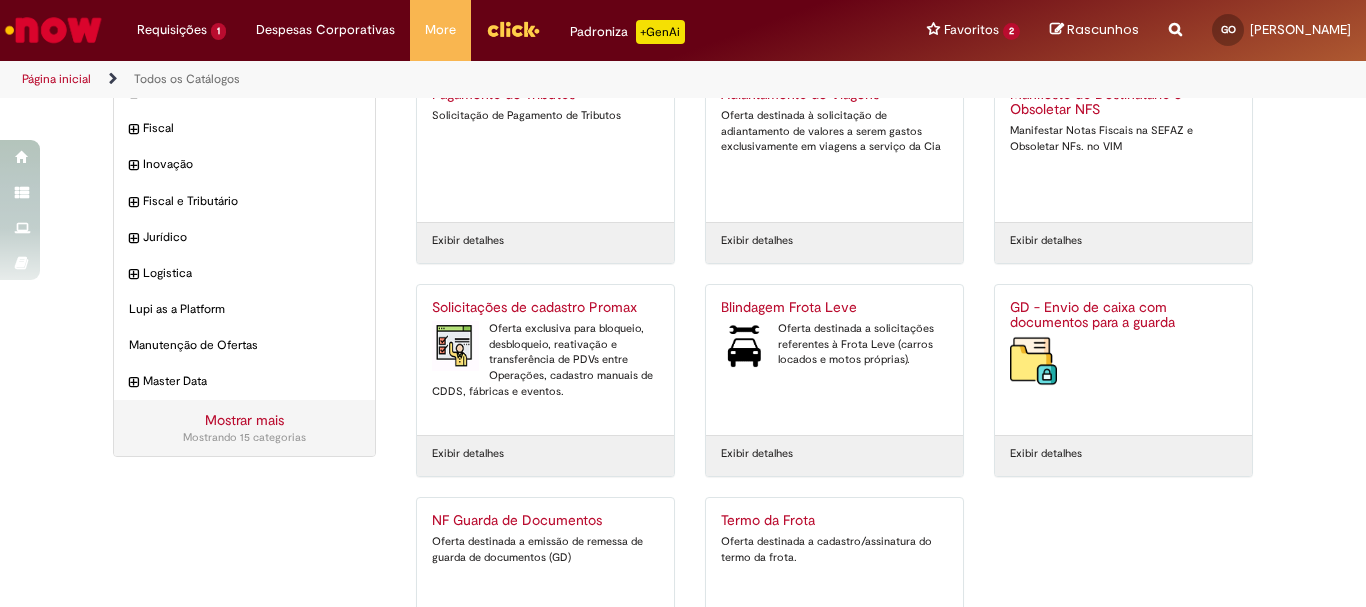 click on "Oferta destinada a solicitações referentes à Frota Leve (carros locados e motos próprias)." at bounding box center [834, 344] 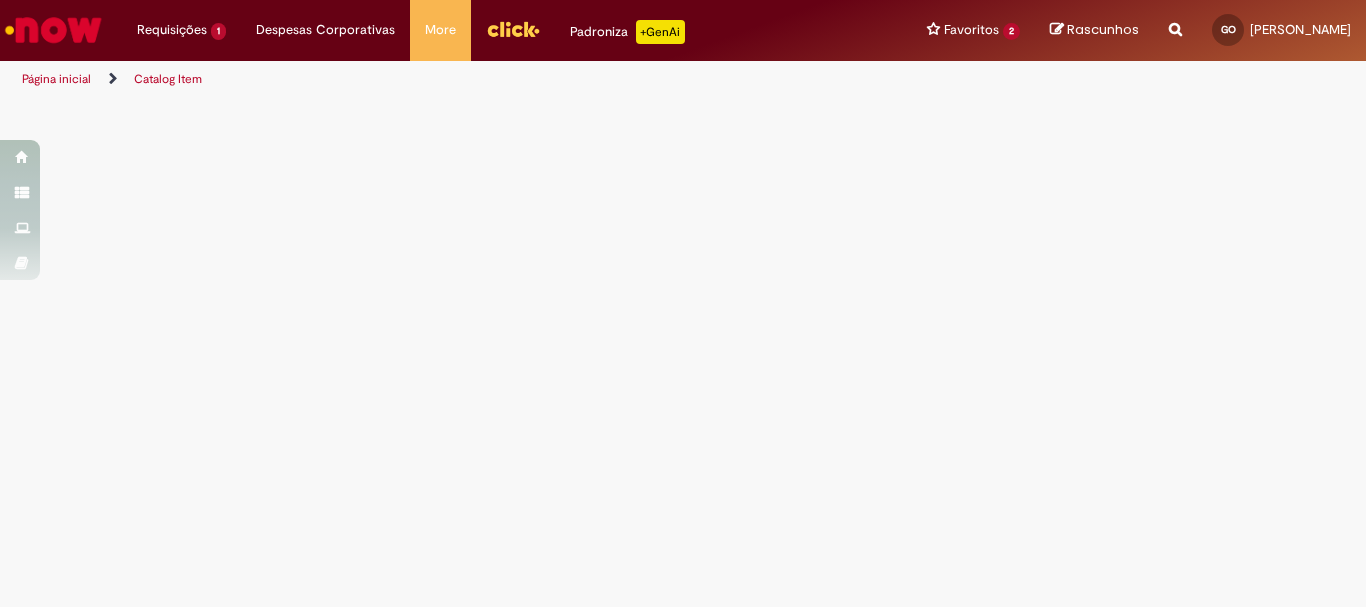 scroll, scrollTop: 0, scrollLeft: 0, axis: both 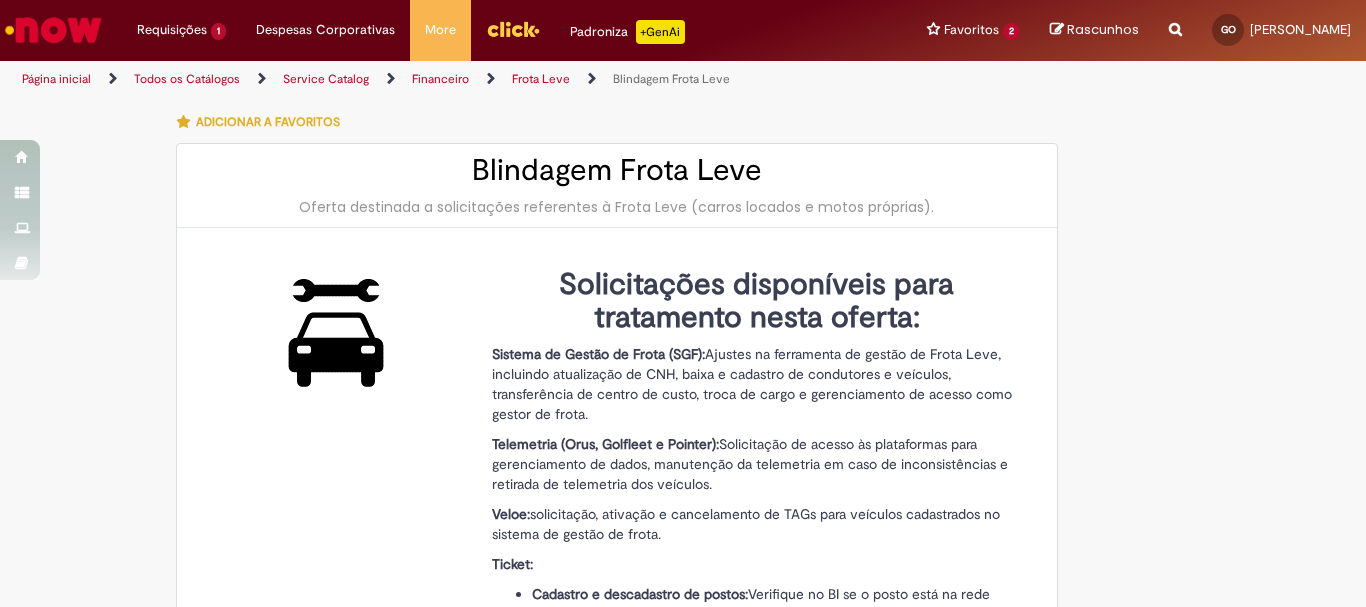 type on "********" 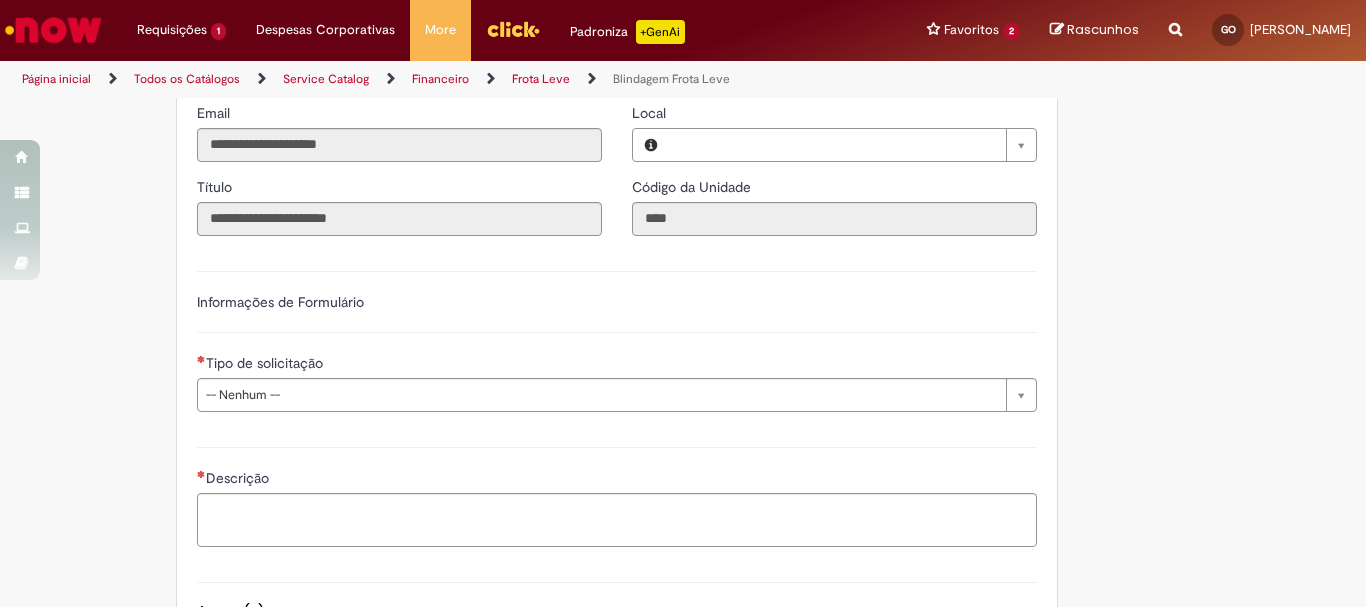 type on "**********" 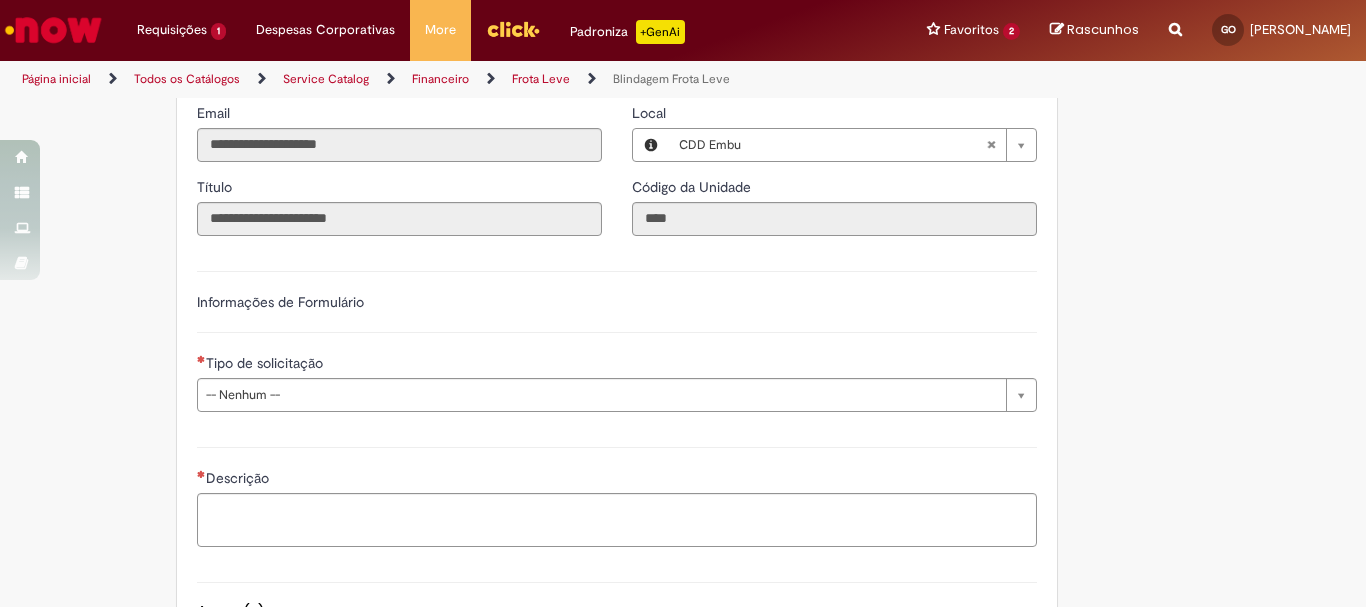 scroll, scrollTop: 1300, scrollLeft: 0, axis: vertical 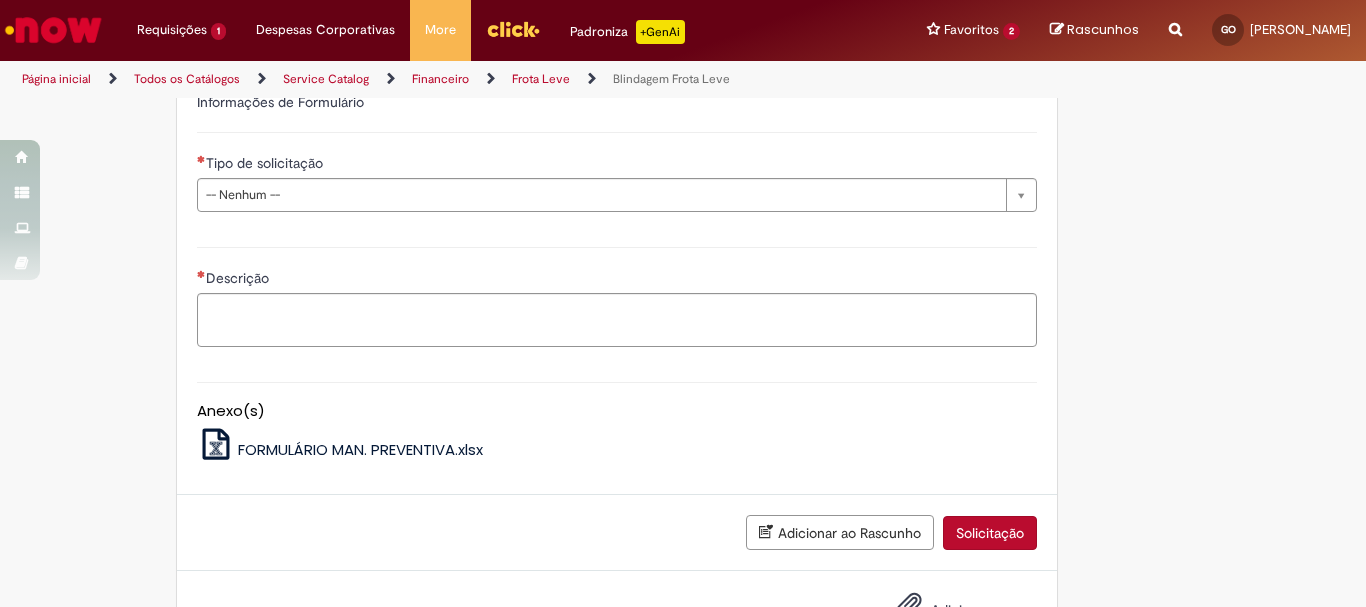 click on "**********" at bounding box center (617, 139) 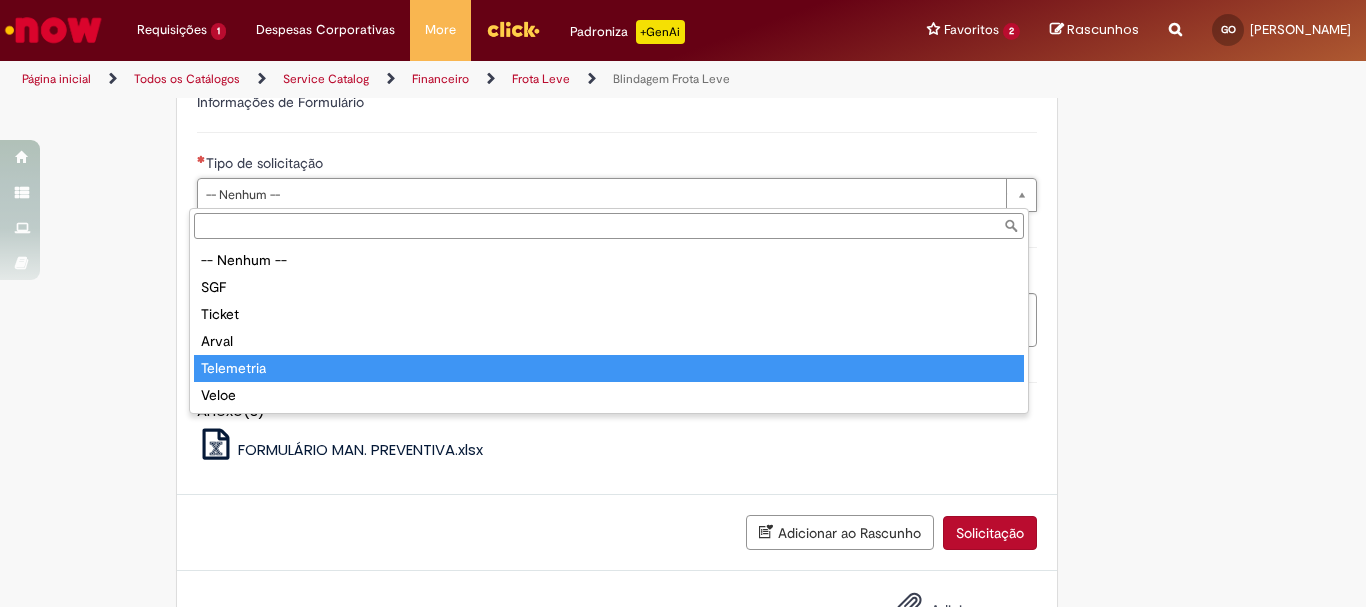 type on "**********" 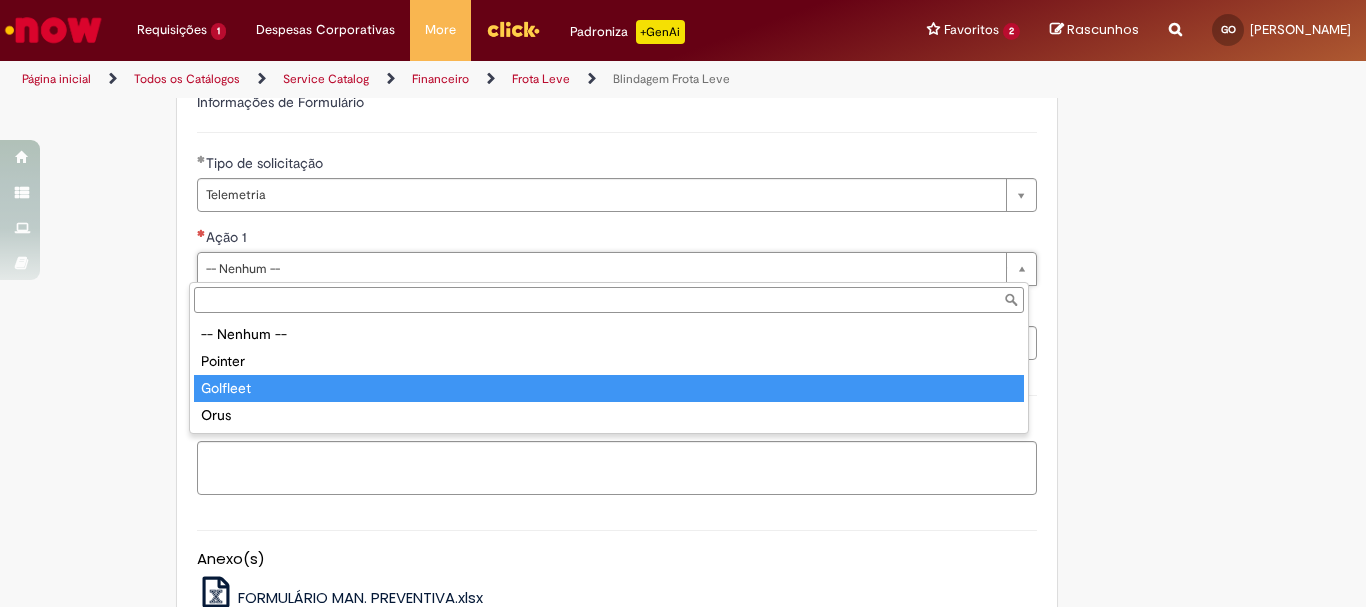 type on "********" 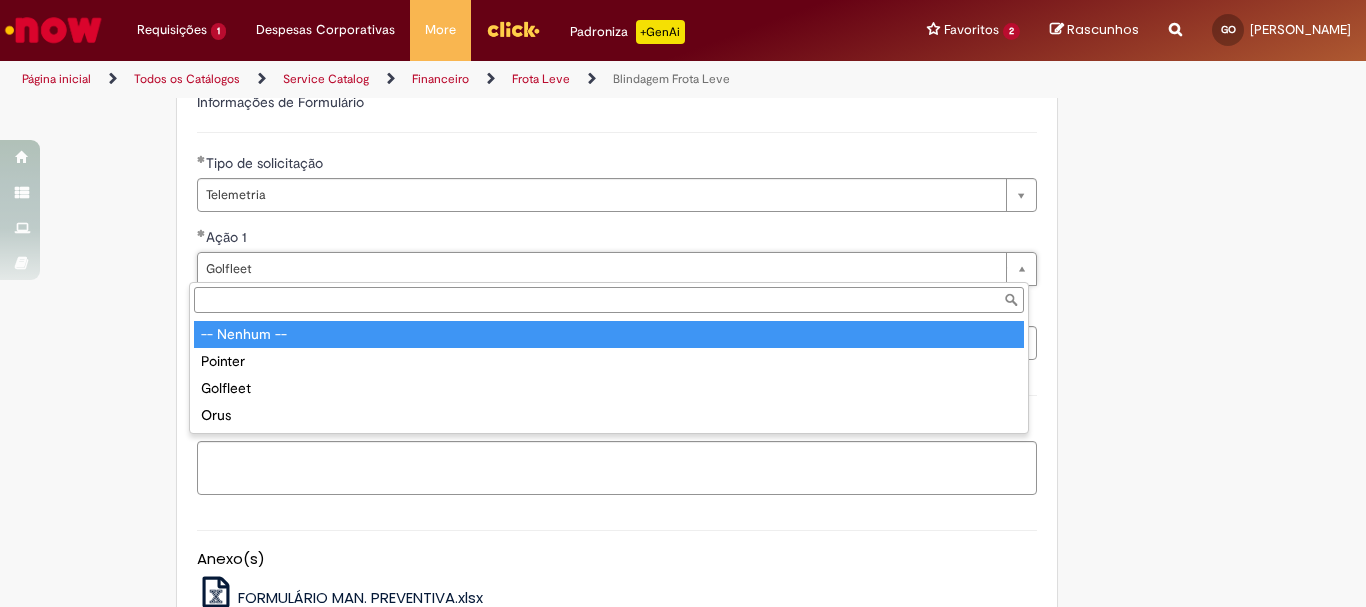 type on "********" 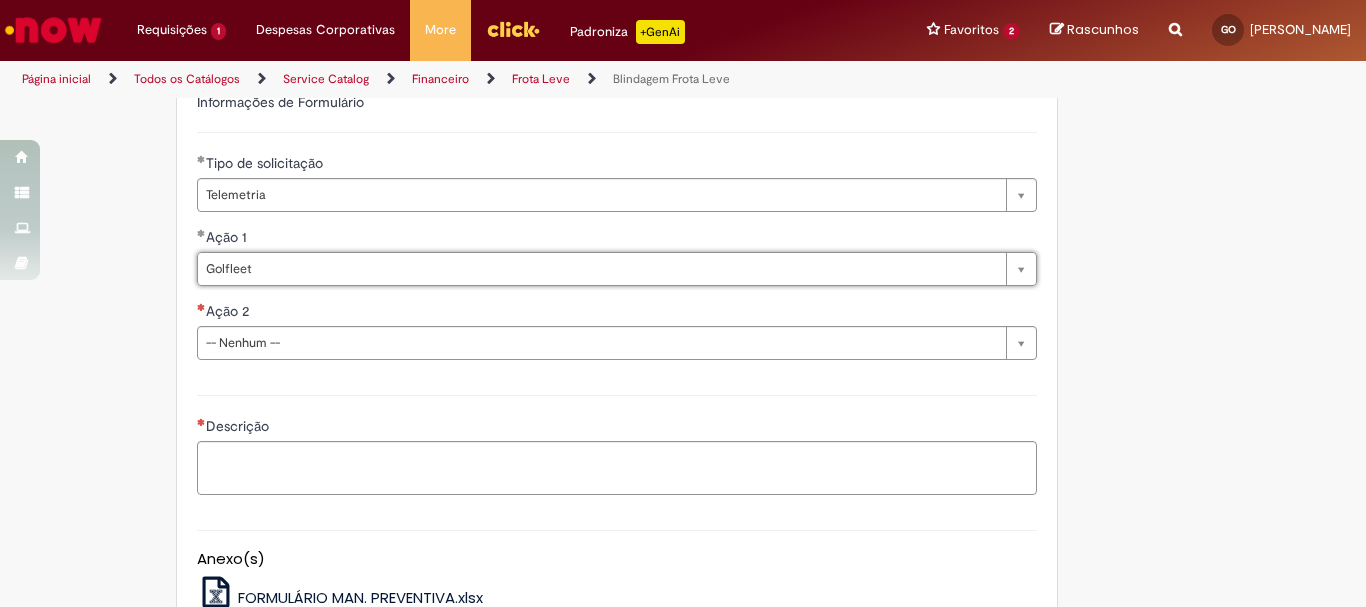 scroll, scrollTop: 0, scrollLeft: 49, axis: horizontal 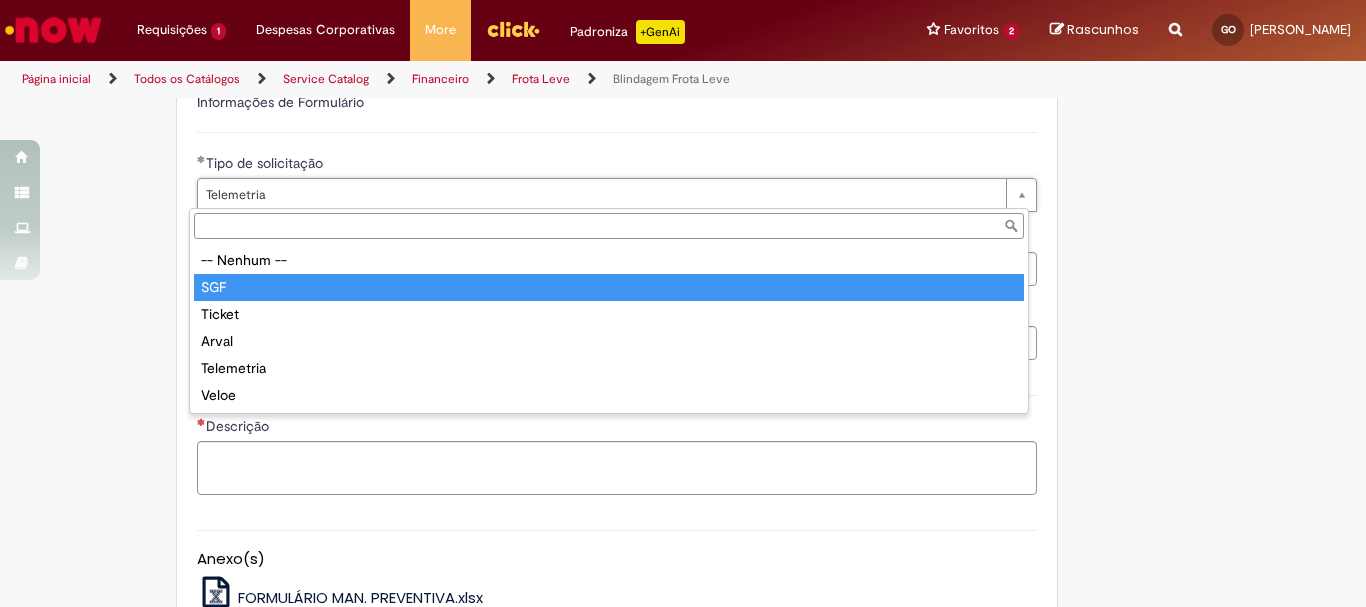type on "***" 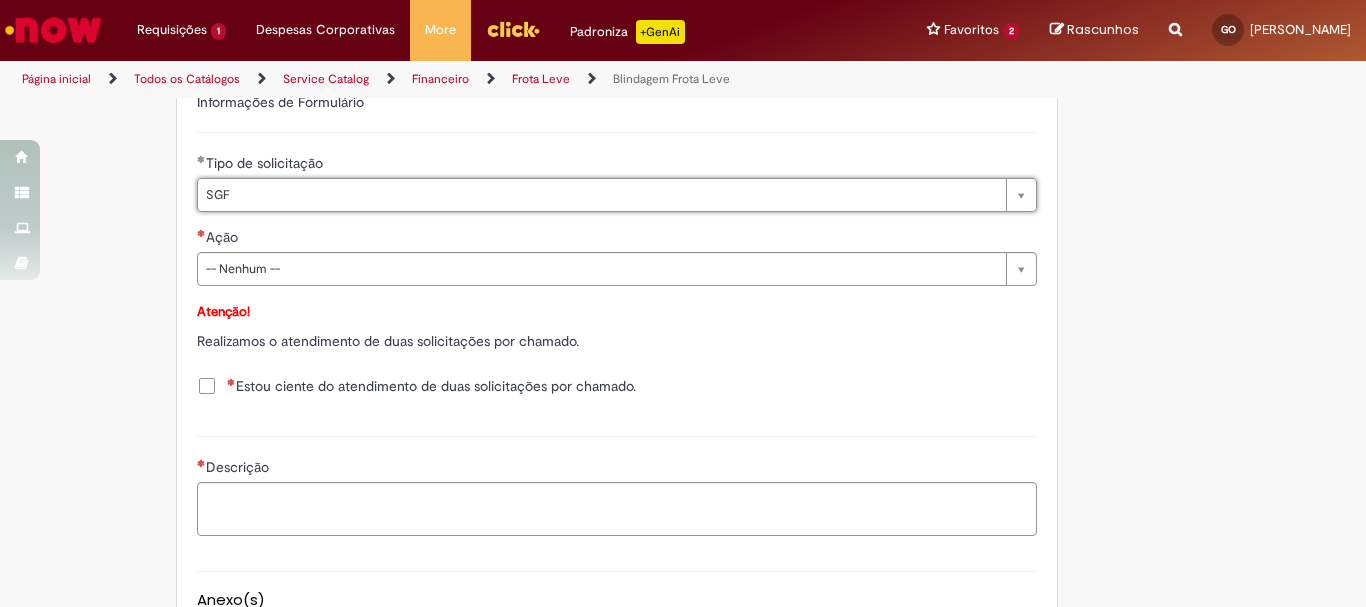 scroll, scrollTop: 0, scrollLeft: 25, axis: horizontal 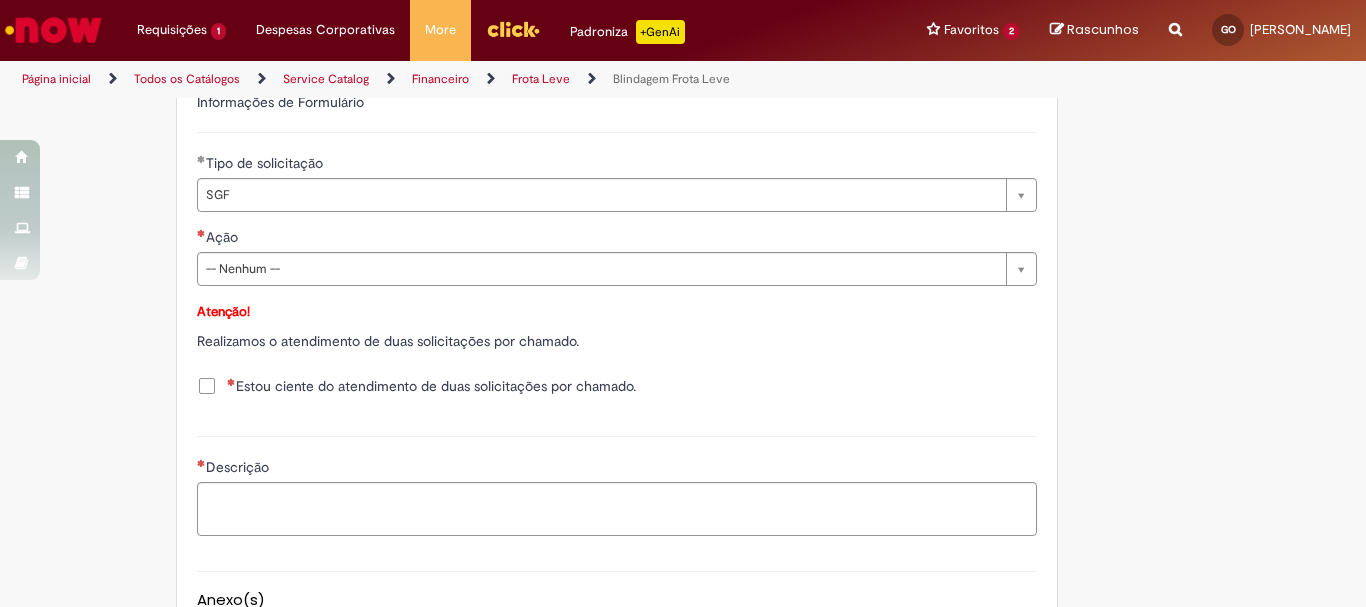 click on "Tipo de solicitação" at bounding box center (617, 165) 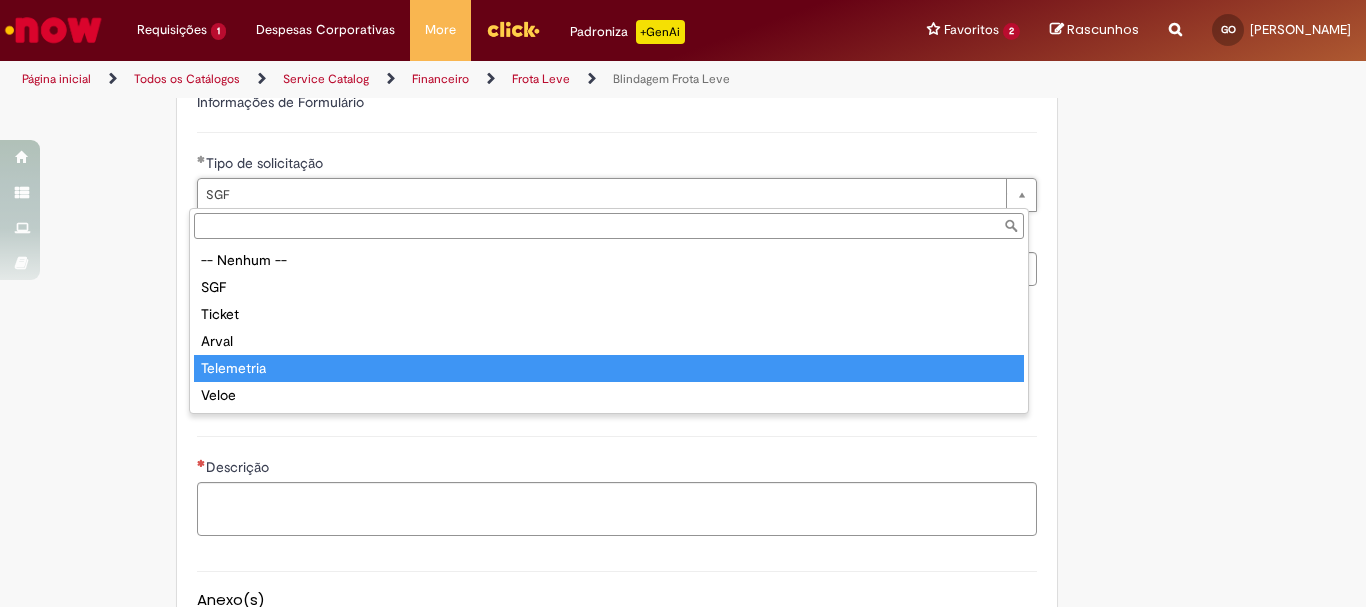 type on "***" 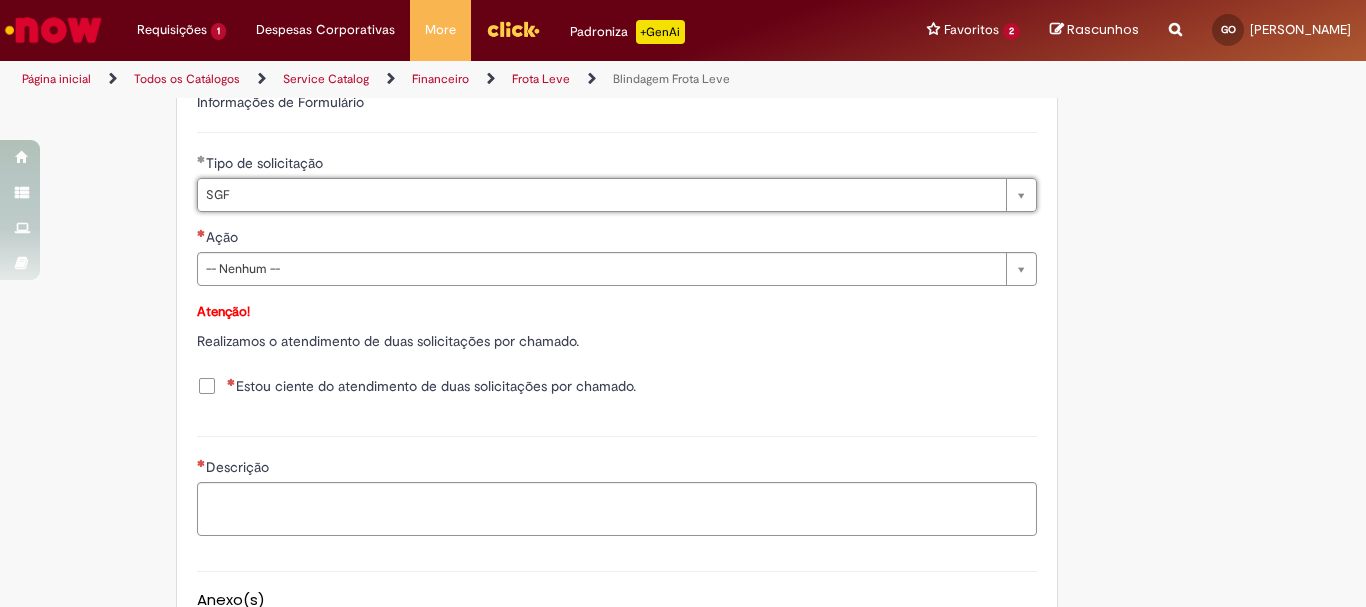 scroll, scrollTop: 0, scrollLeft: 25, axis: horizontal 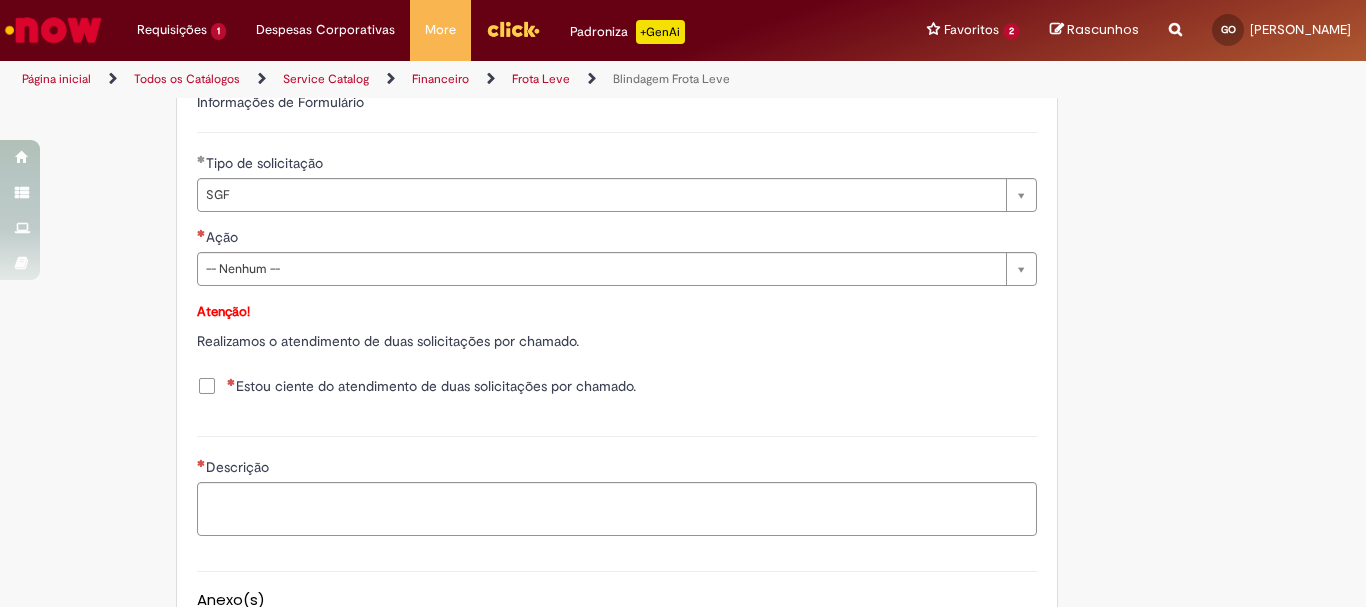 click on "Ação" at bounding box center [617, 239] 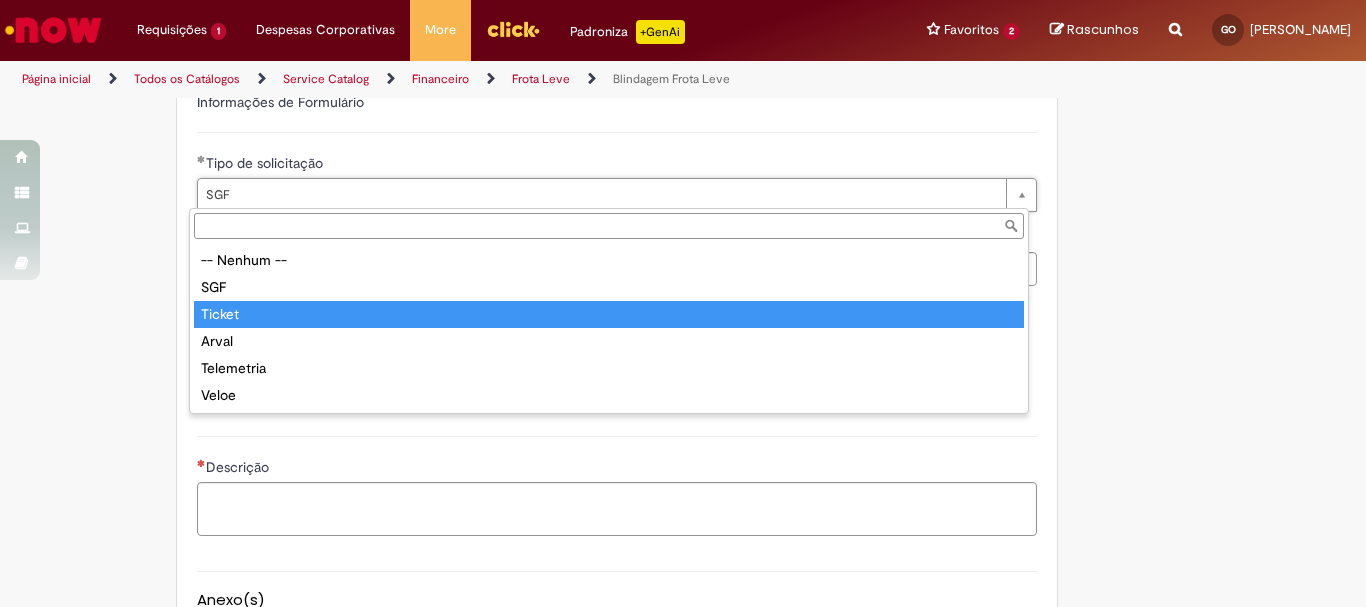type on "******" 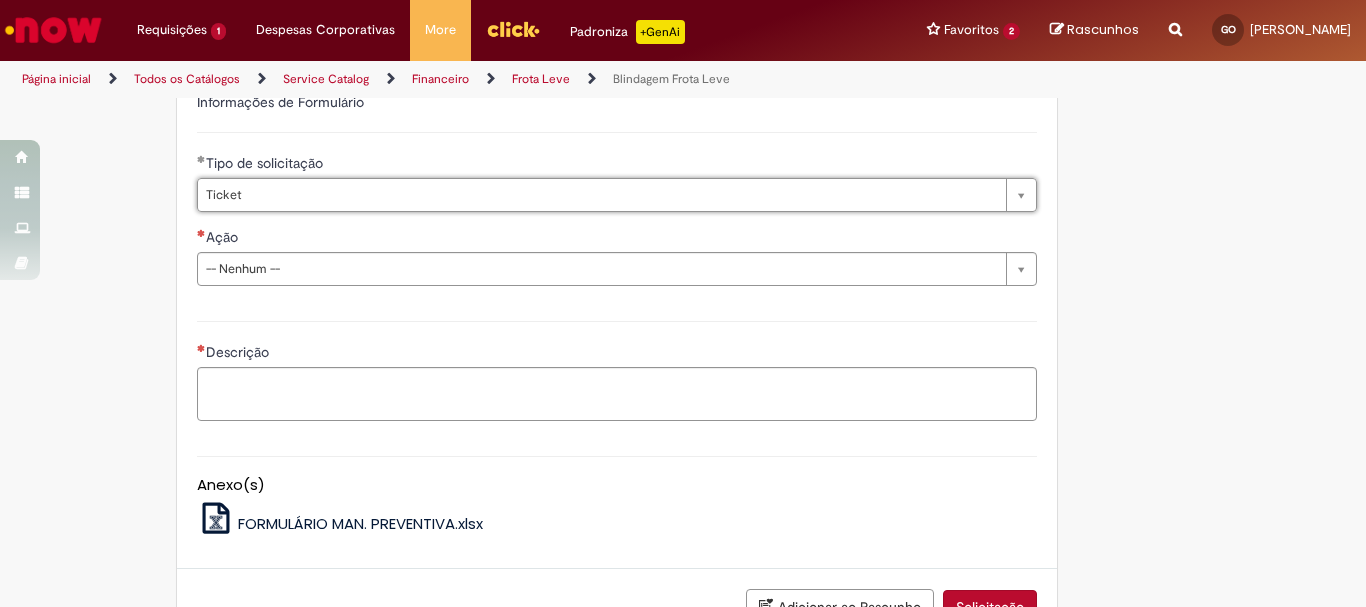 scroll, scrollTop: 0, scrollLeft: 25, axis: horizontal 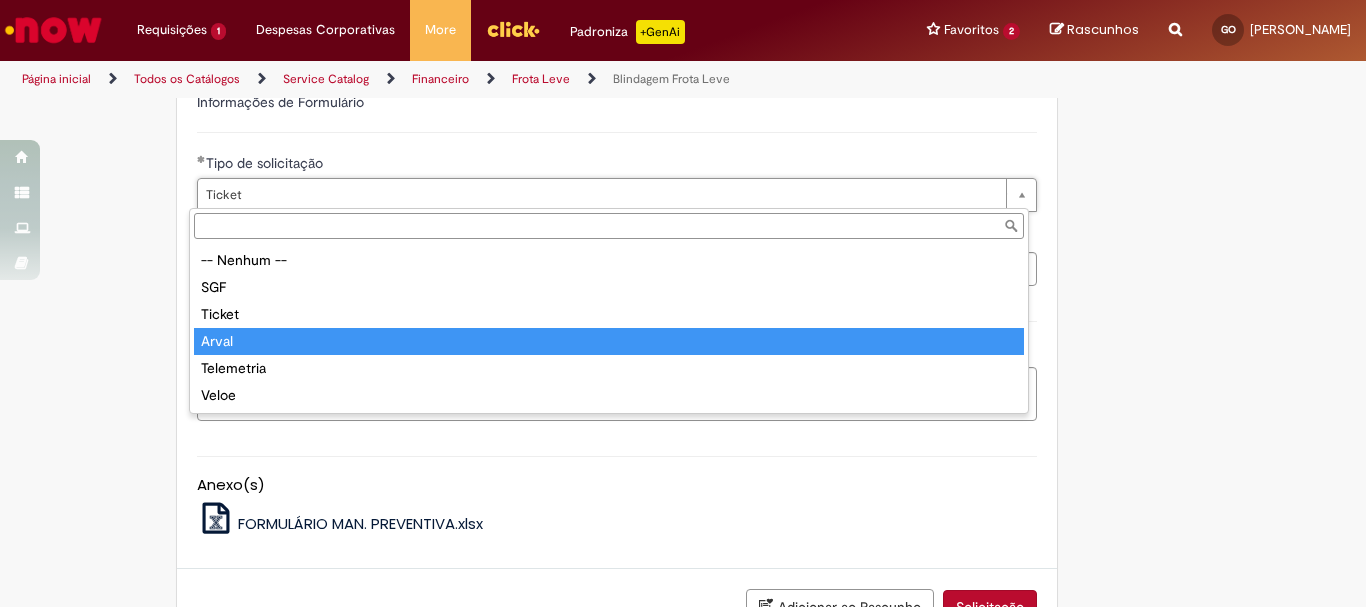type on "*****" 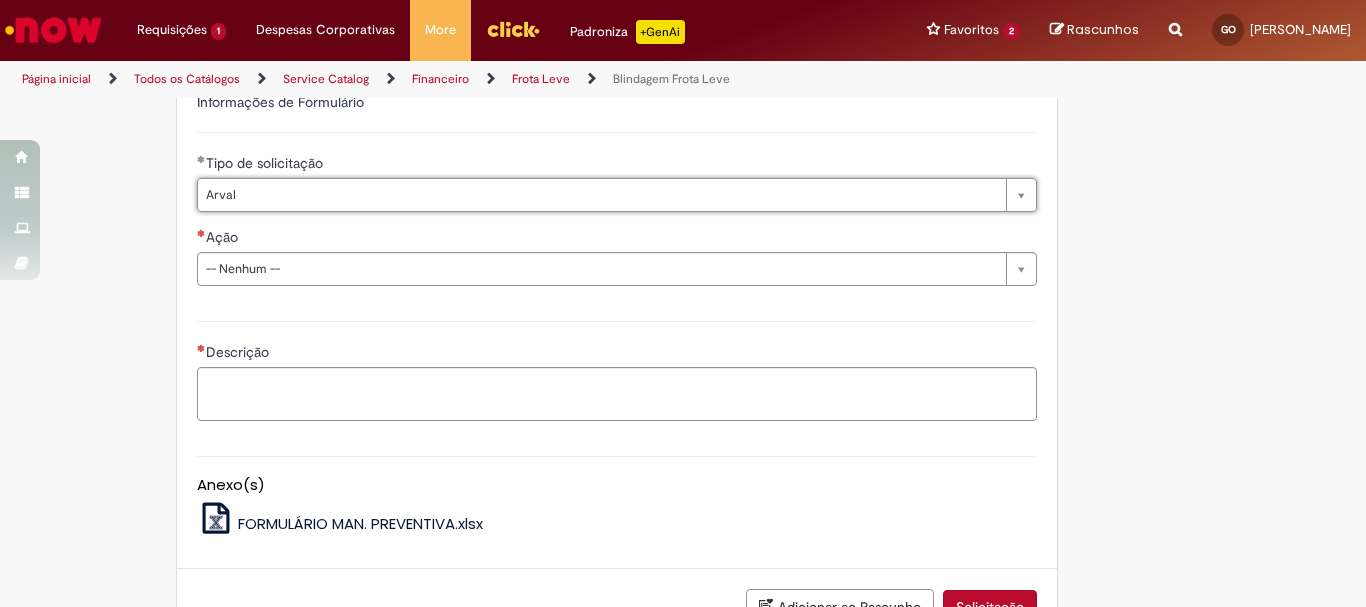 scroll, scrollTop: 0, scrollLeft: 31, axis: horizontal 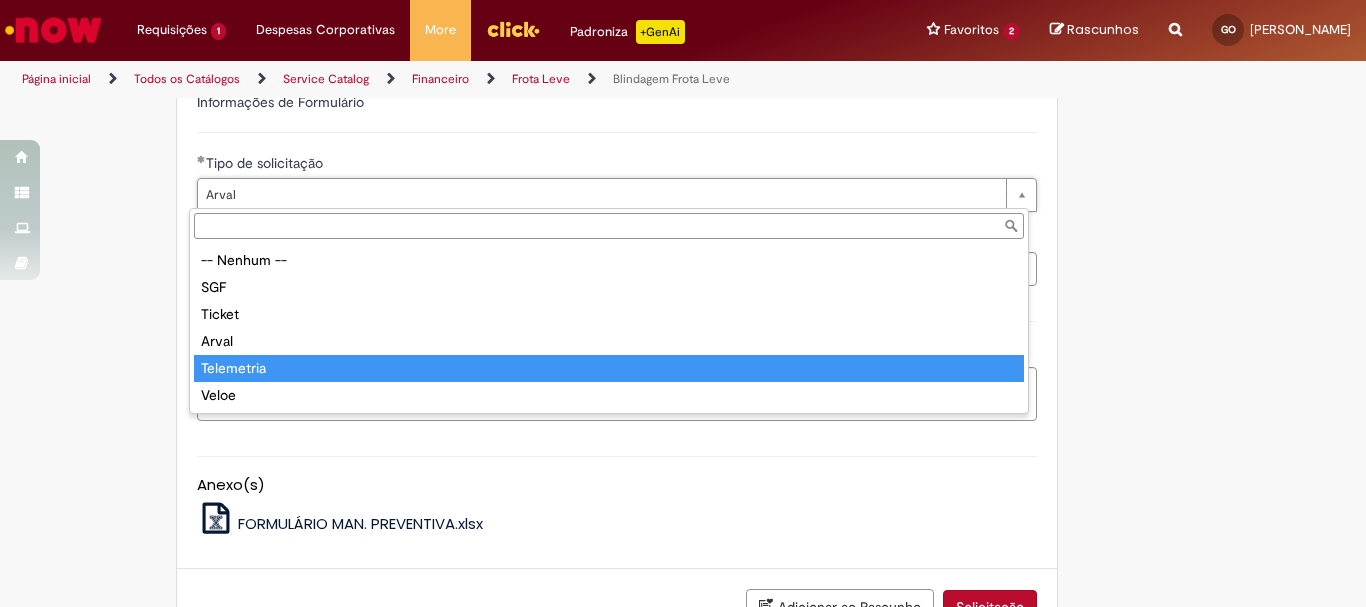 type on "**********" 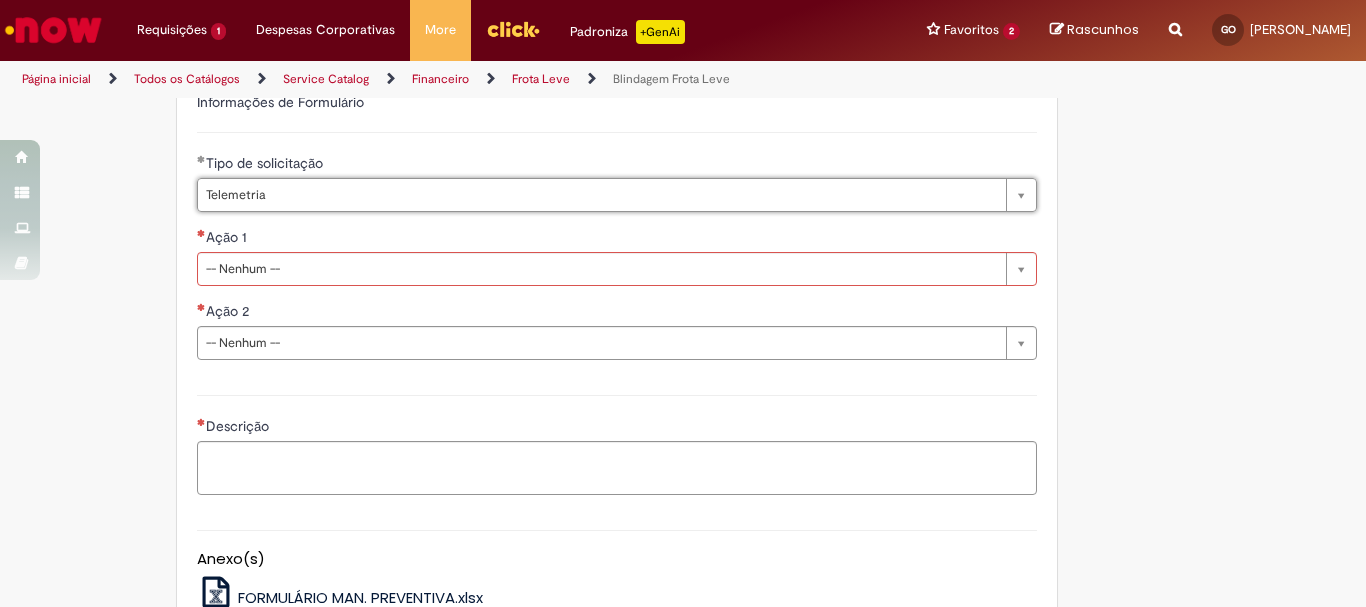 scroll, scrollTop: 0, scrollLeft: 30, axis: horizontal 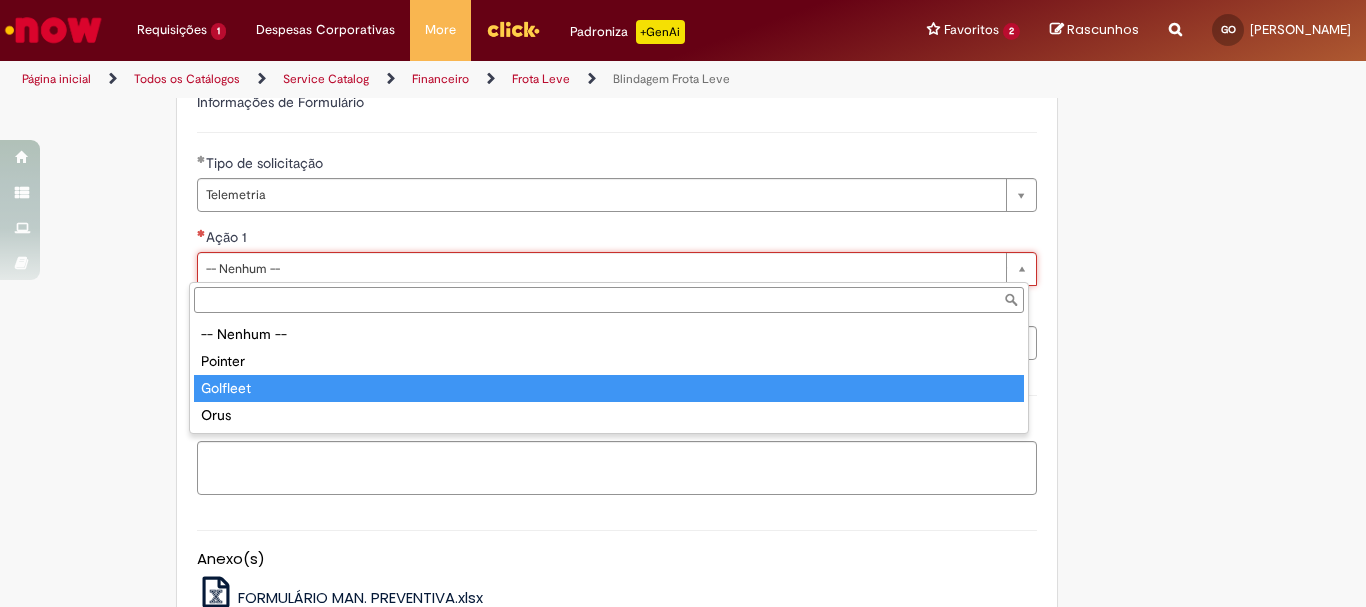 type on "********" 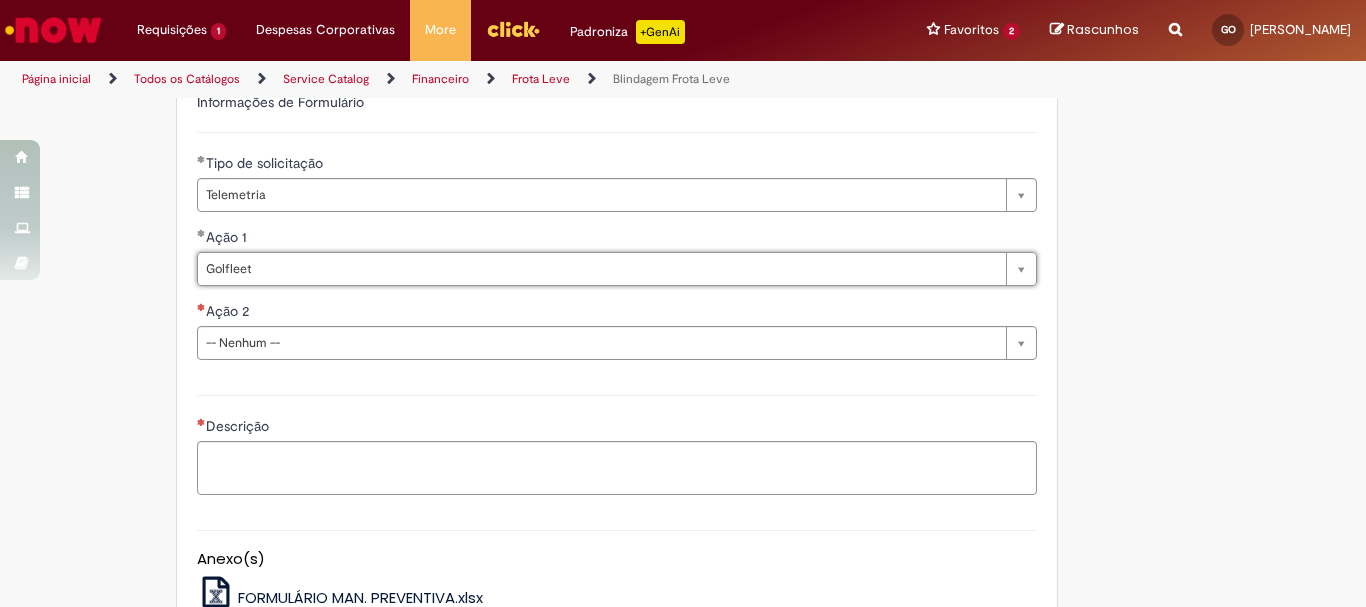 scroll, scrollTop: 0, scrollLeft: 49, axis: horizontal 